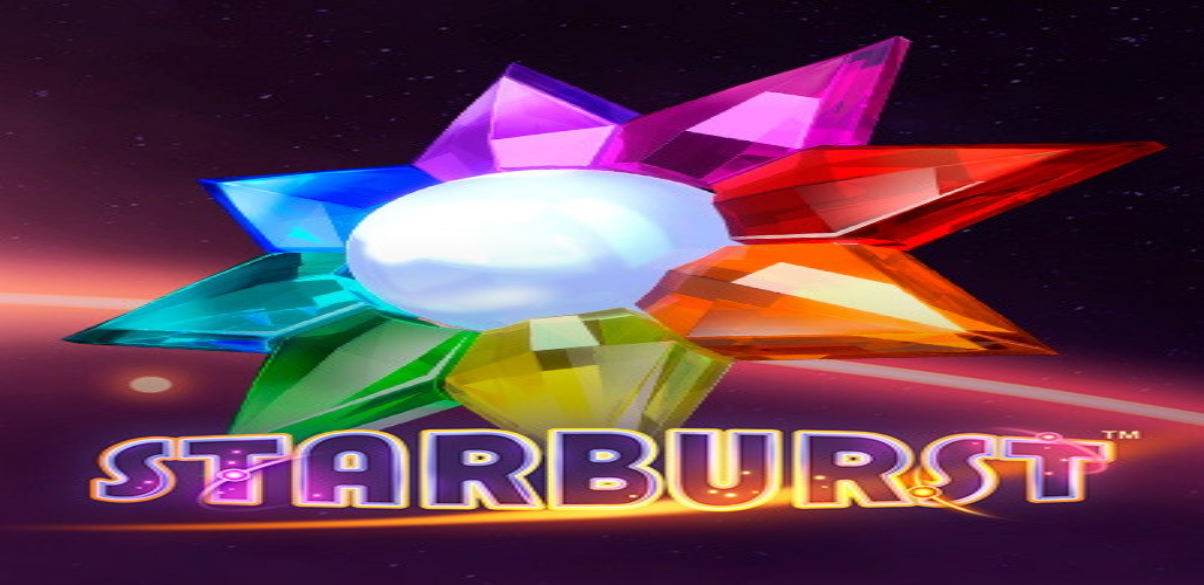 scroll, scrollTop: 0, scrollLeft: 0, axis: both 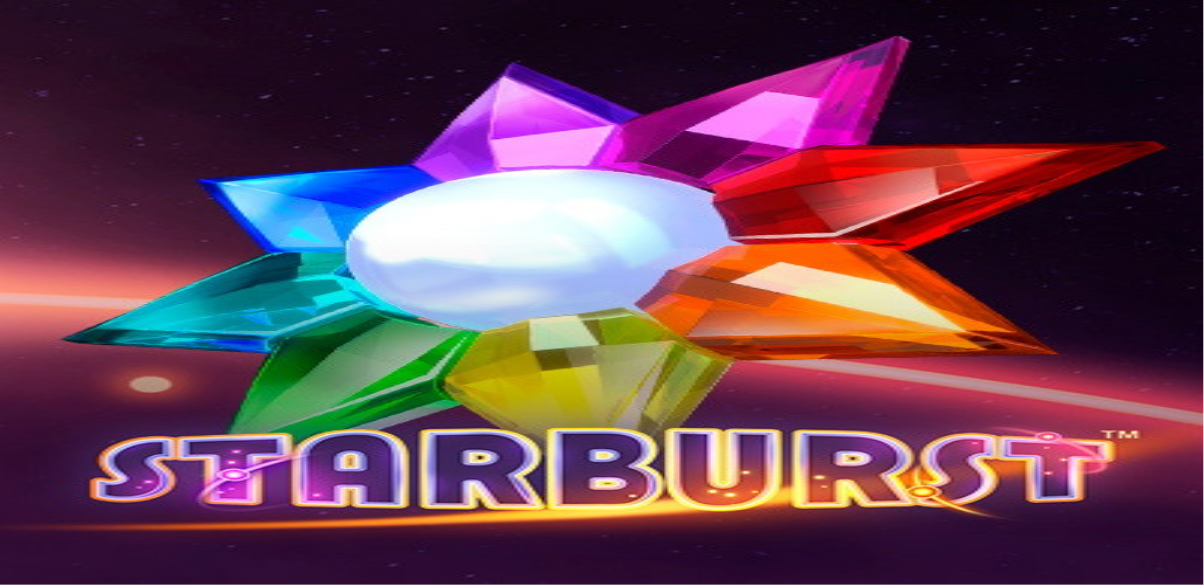click at bounding box center [16, 598] 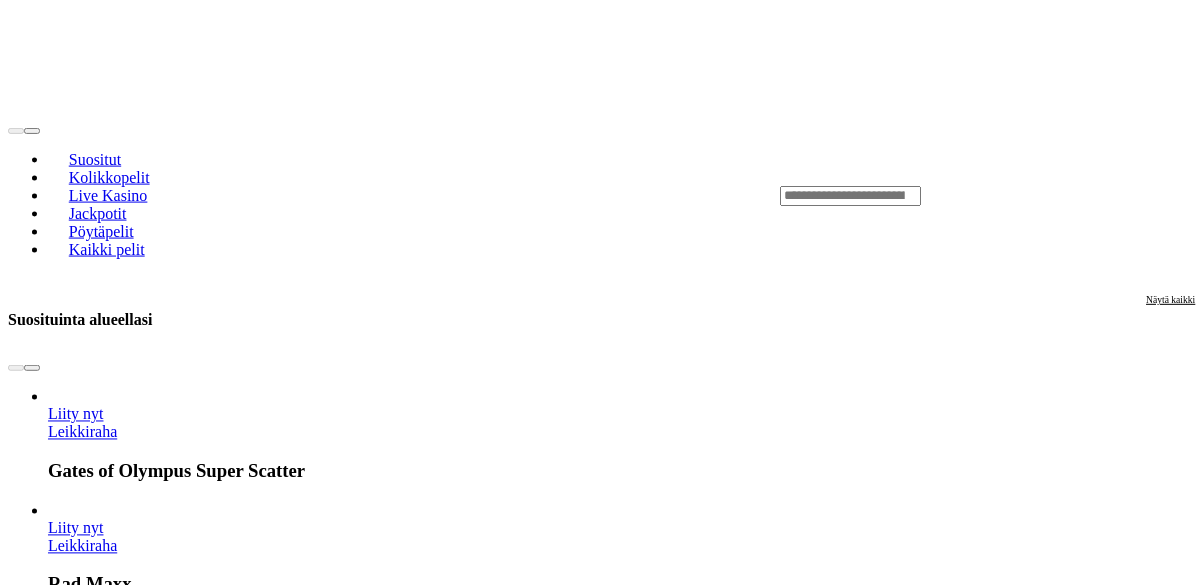 scroll, scrollTop: 498, scrollLeft: 0, axis: vertical 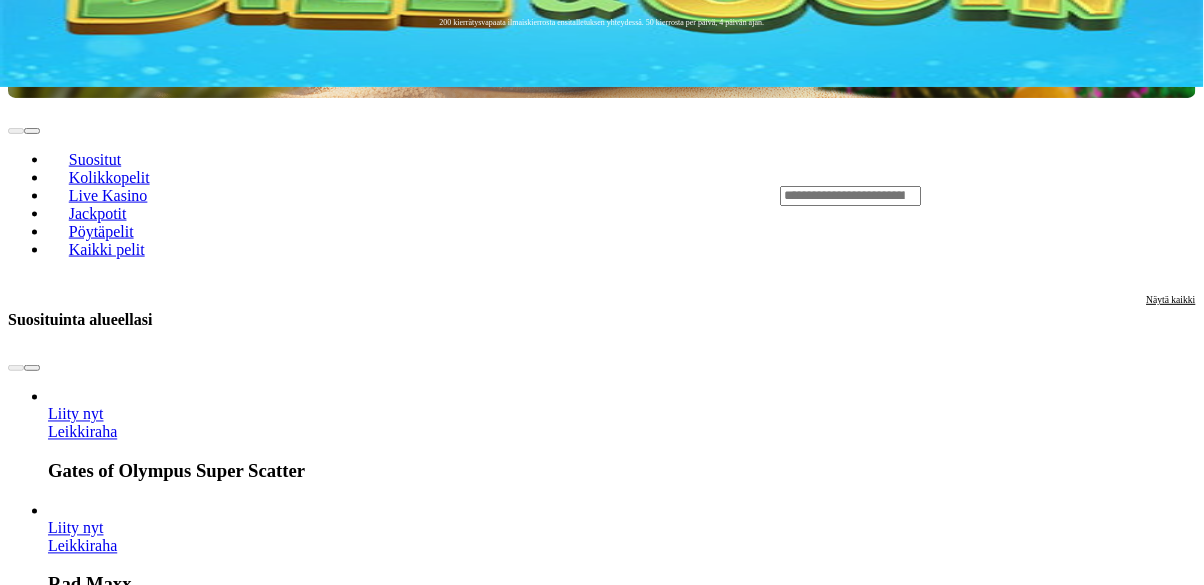 click at bounding box center [52, -315] 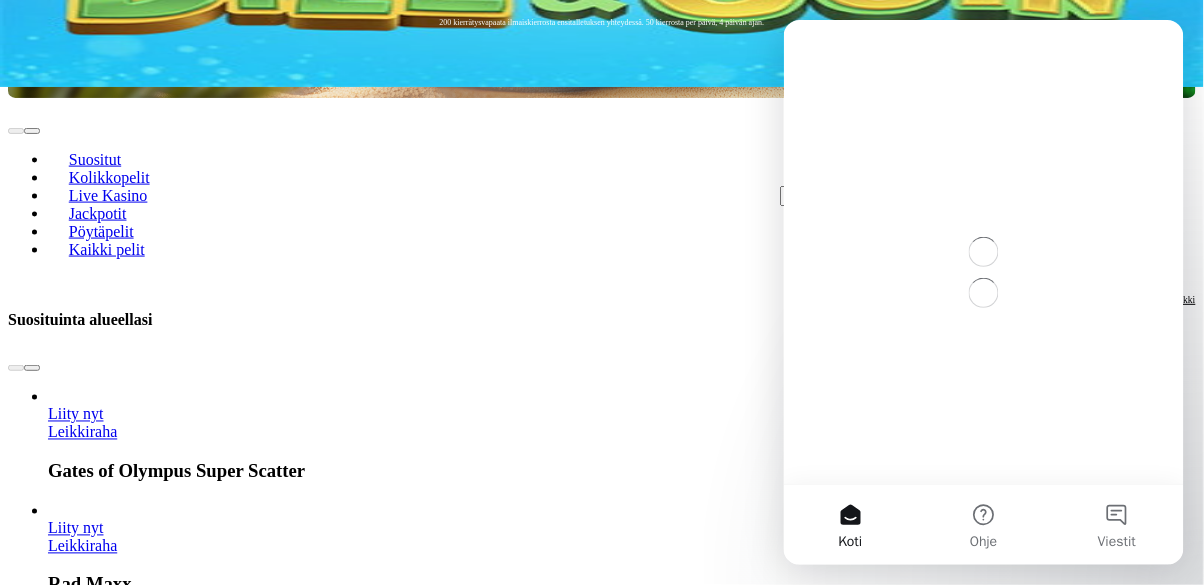 scroll, scrollTop: 0, scrollLeft: 0, axis: both 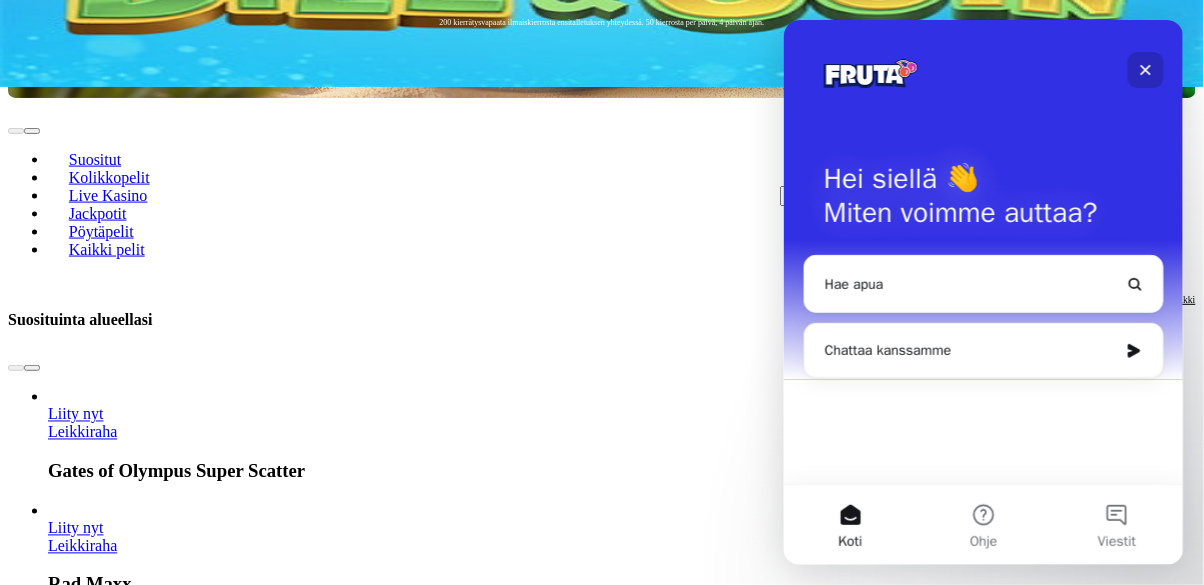 click 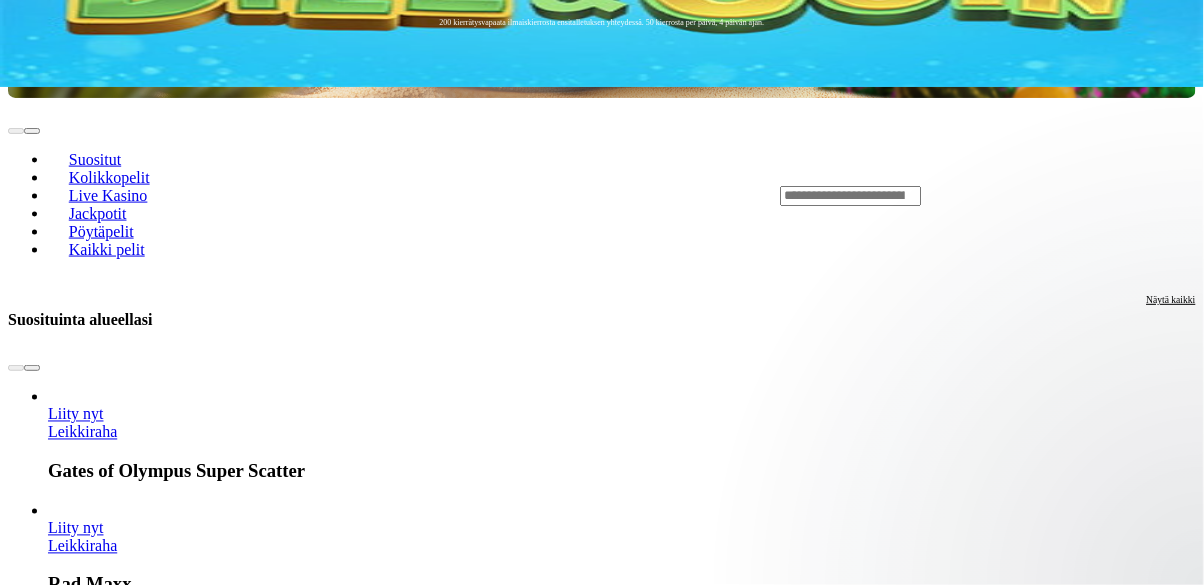 scroll, scrollTop: 0, scrollLeft: 0, axis: both 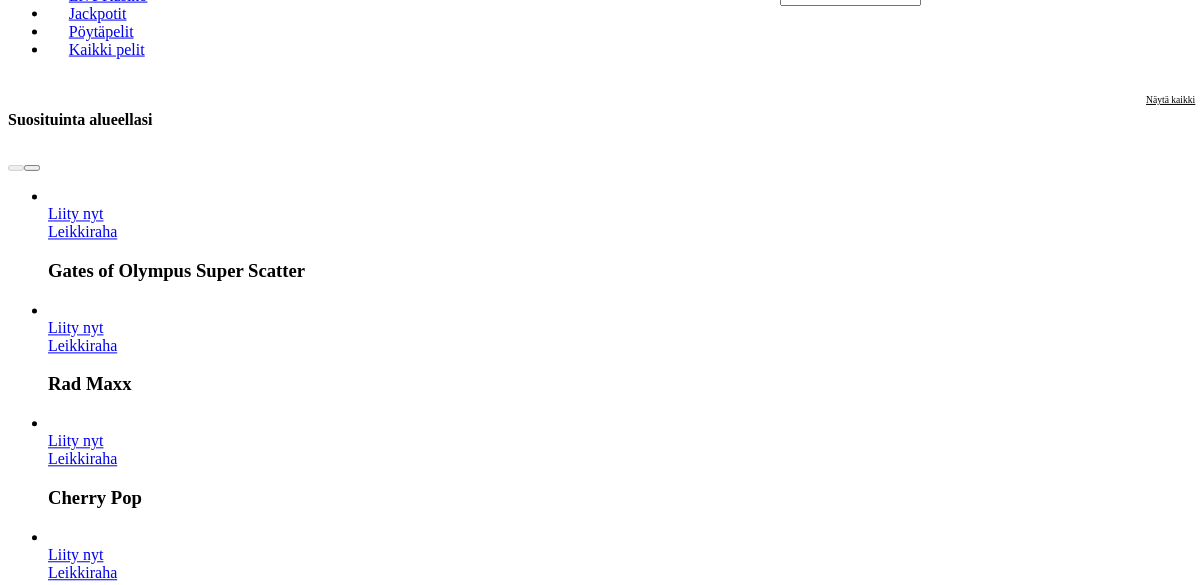 click at bounding box center [52, -515] 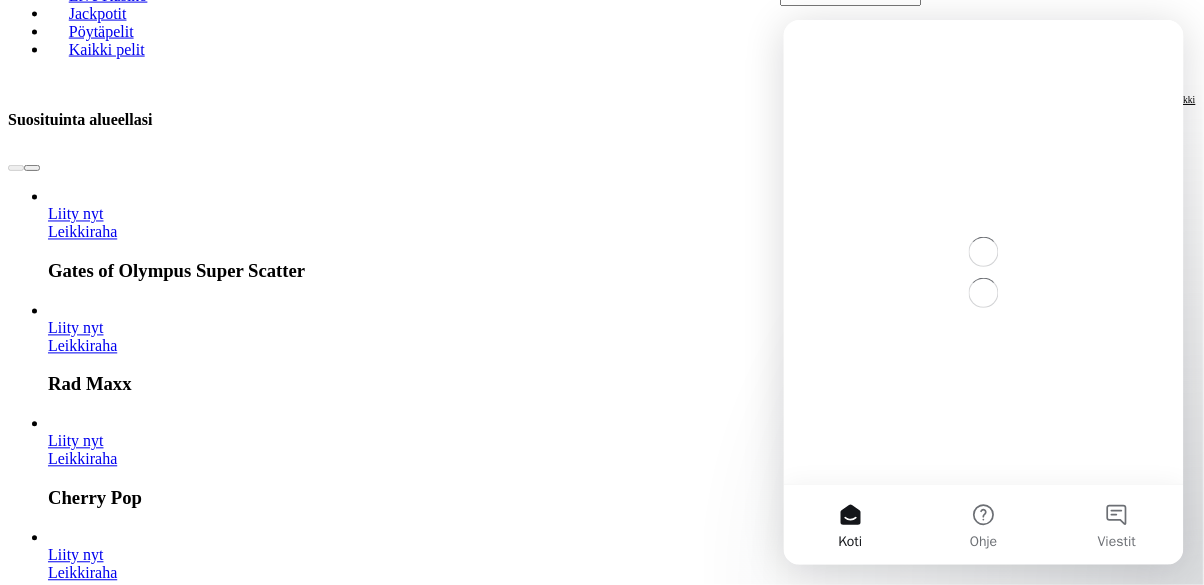 scroll, scrollTop: 0, scrollLeft: 0, axis: both 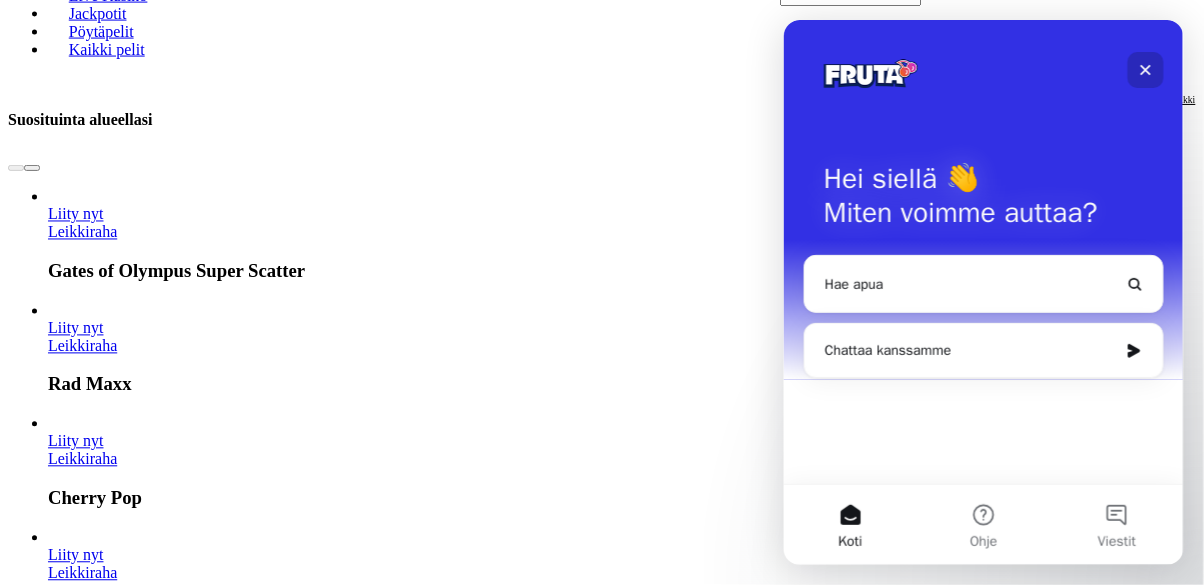 click at bounding box center (1145, 69) 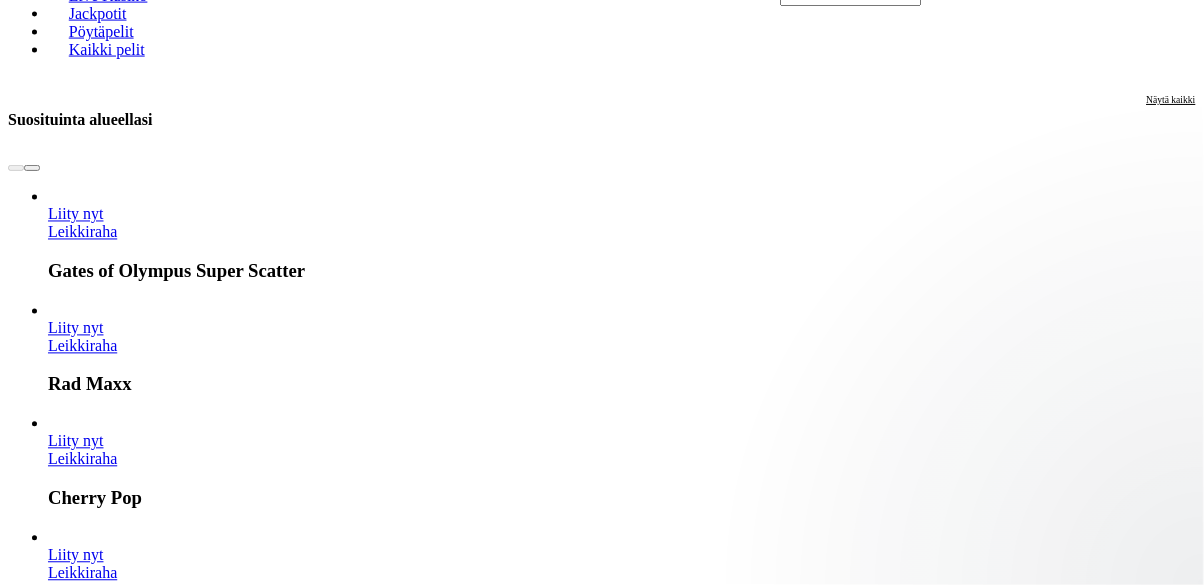 scroll, scrollTop: 0, scrollLeft: 0, axis: both 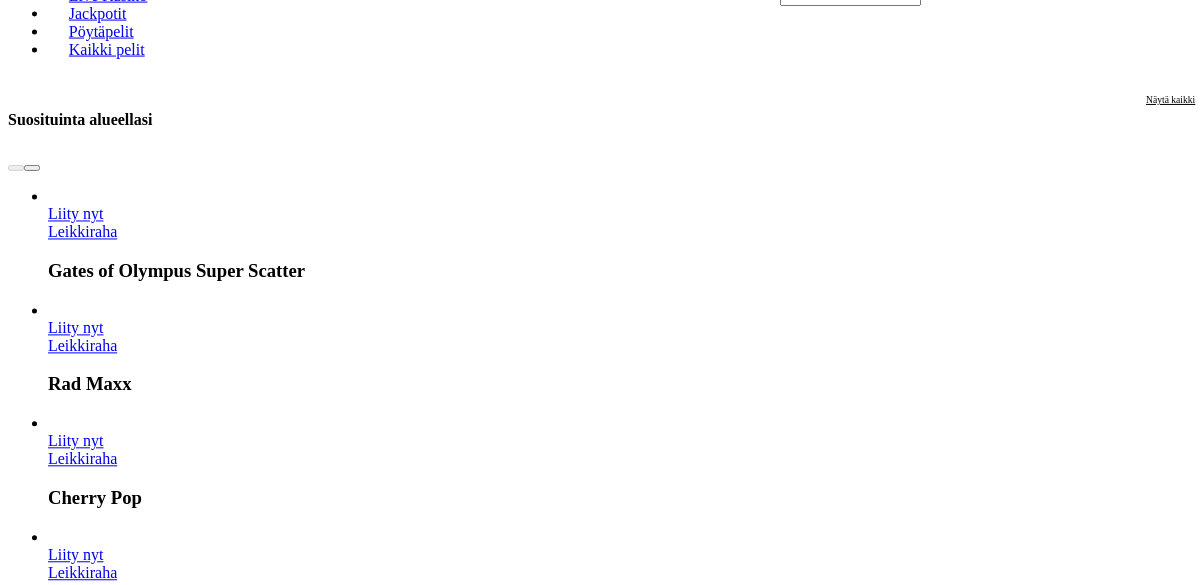 click on "Kasino" at bounding box center (70, -591) 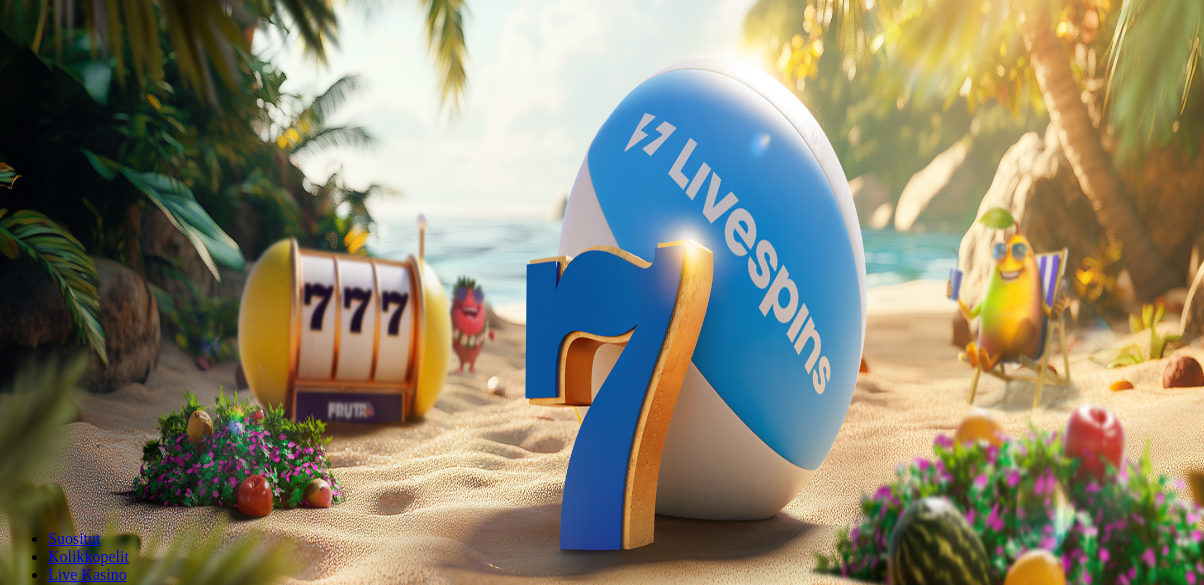 scroll, scrollTop: 0, scrollLeft: 0, axis: both 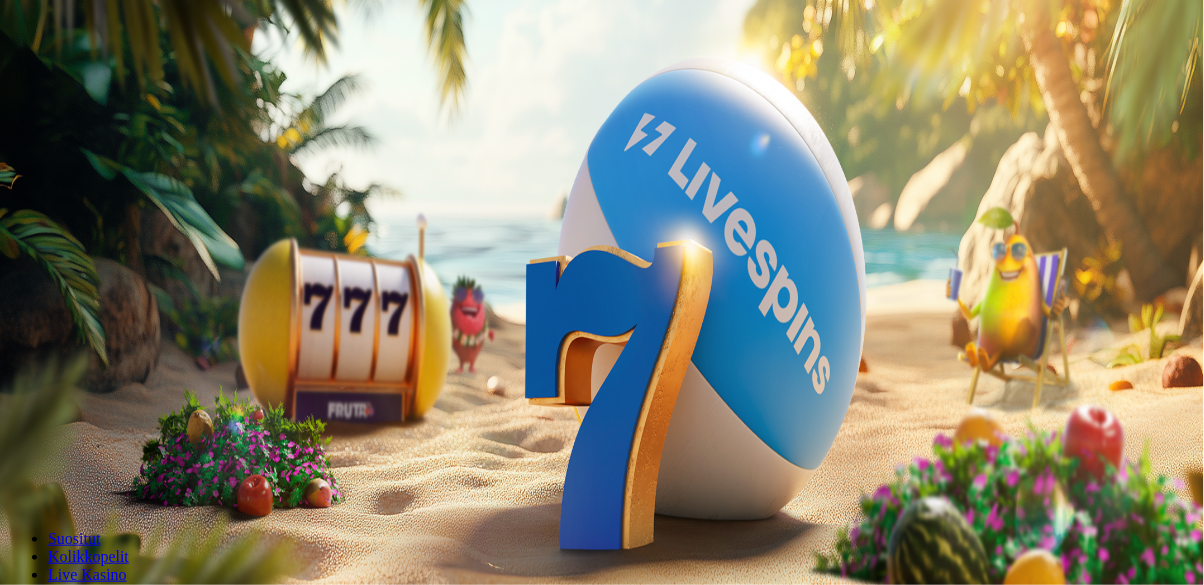 click at bounding box center (52, 183) 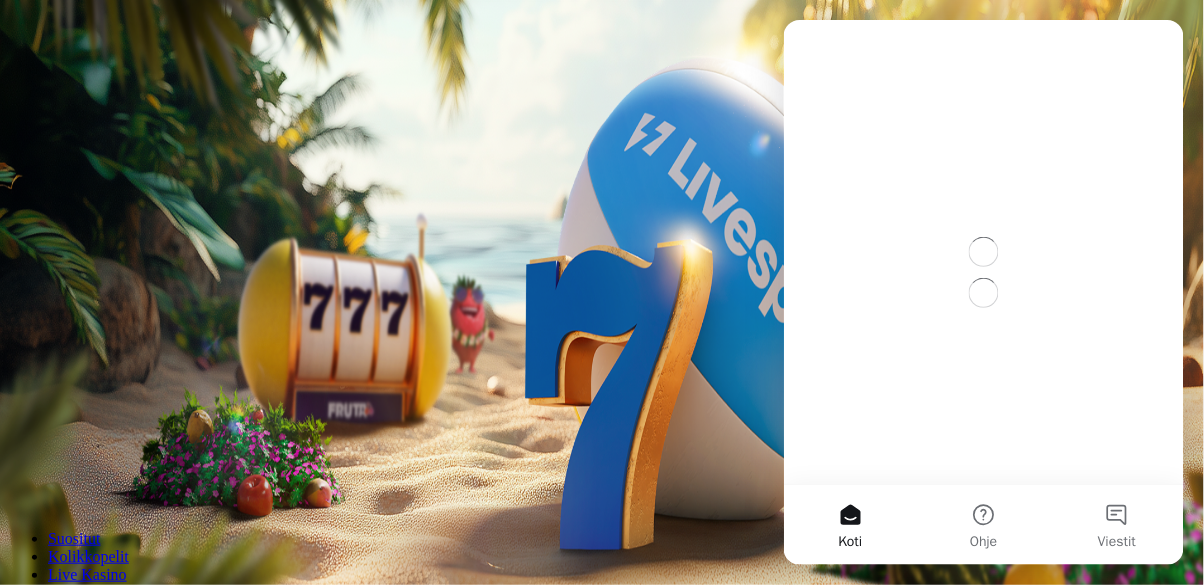 scroll, scrollTop: 0, scrollLeft: 0, axis: both 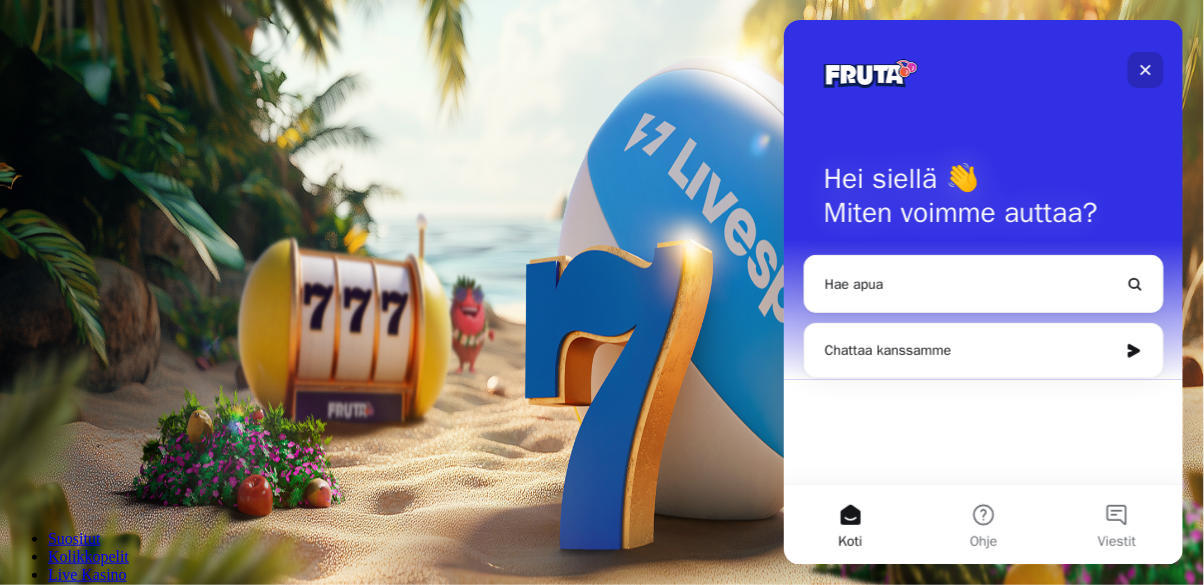click 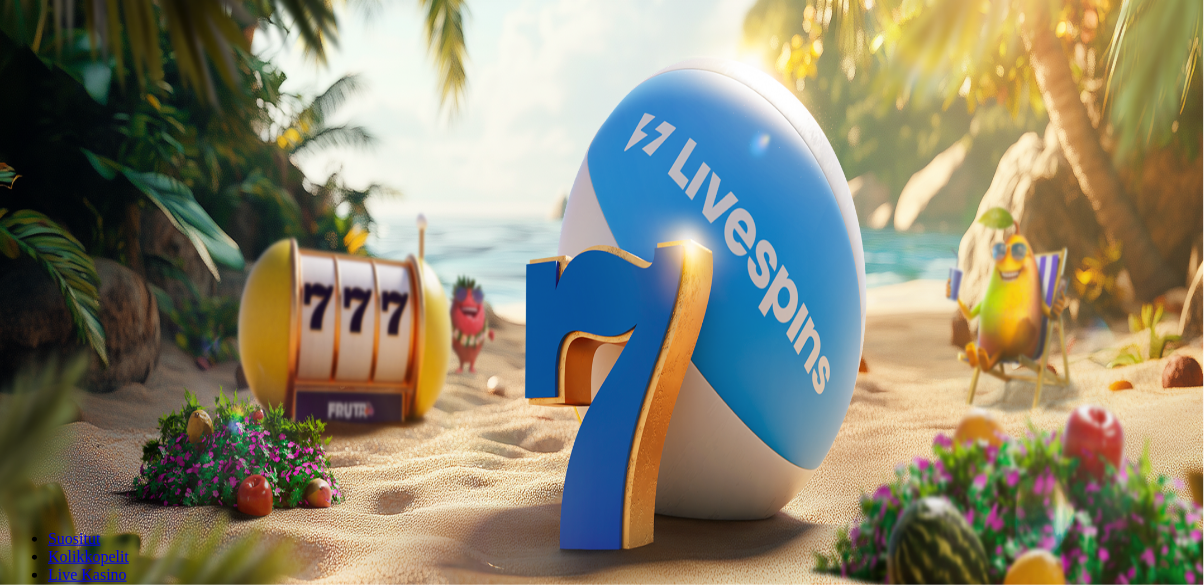 scroll, scrollTop: 0, scrollLeft: 0, axis: both 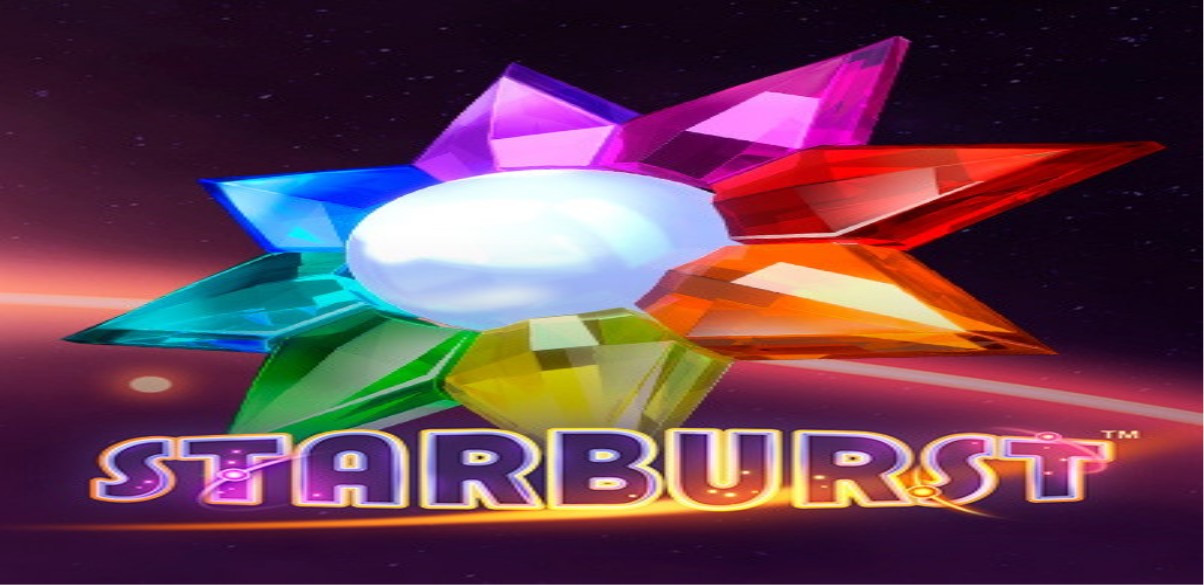click at bounding box center (52, 183) 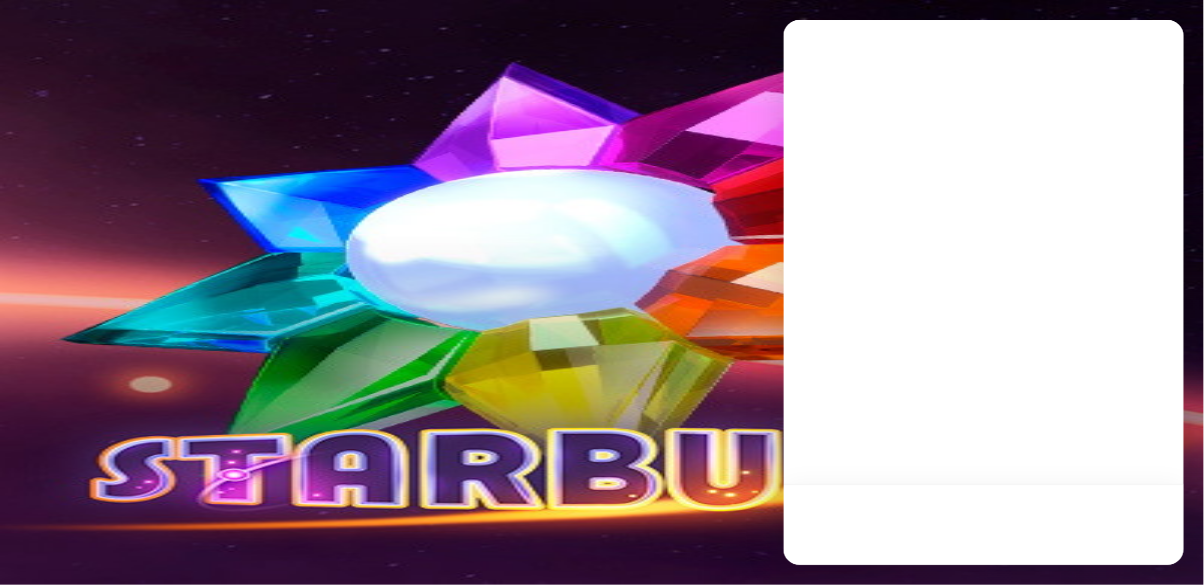 scroll, scrollTop: 0, scrollLeft: 0, axis: both 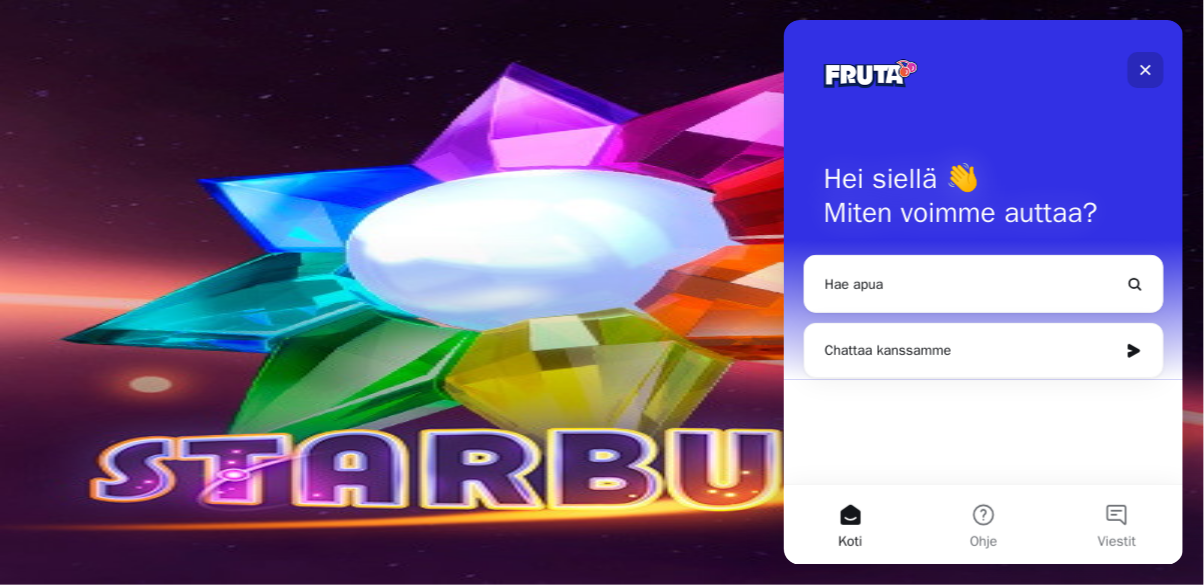 click at bounding box center (1145, 69) 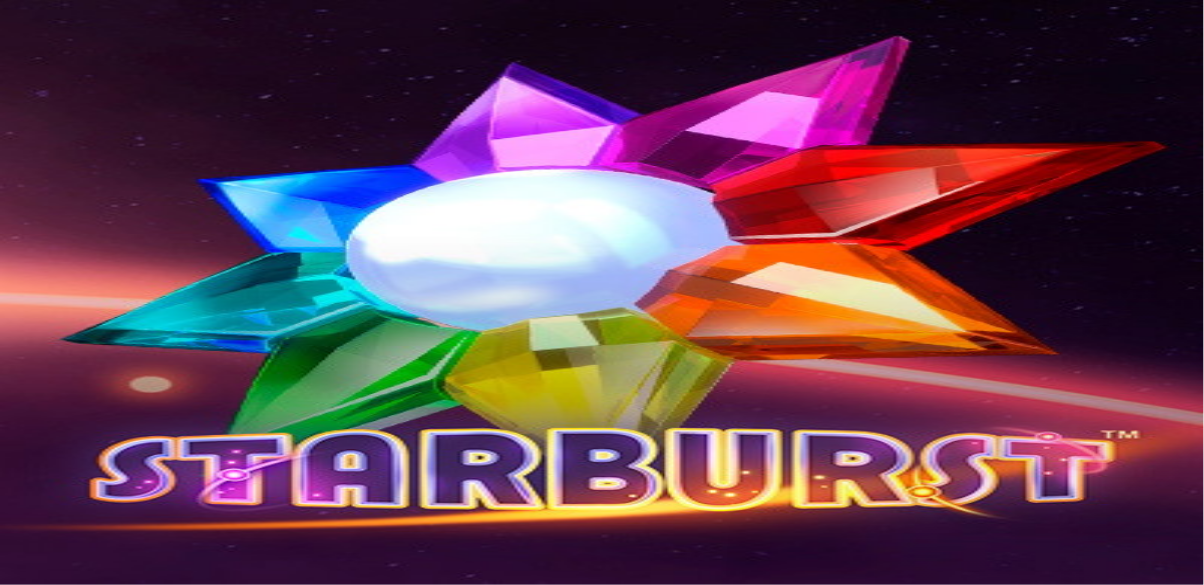 scroll, scrollTop: 0, scrollLeft: 0, axis: both 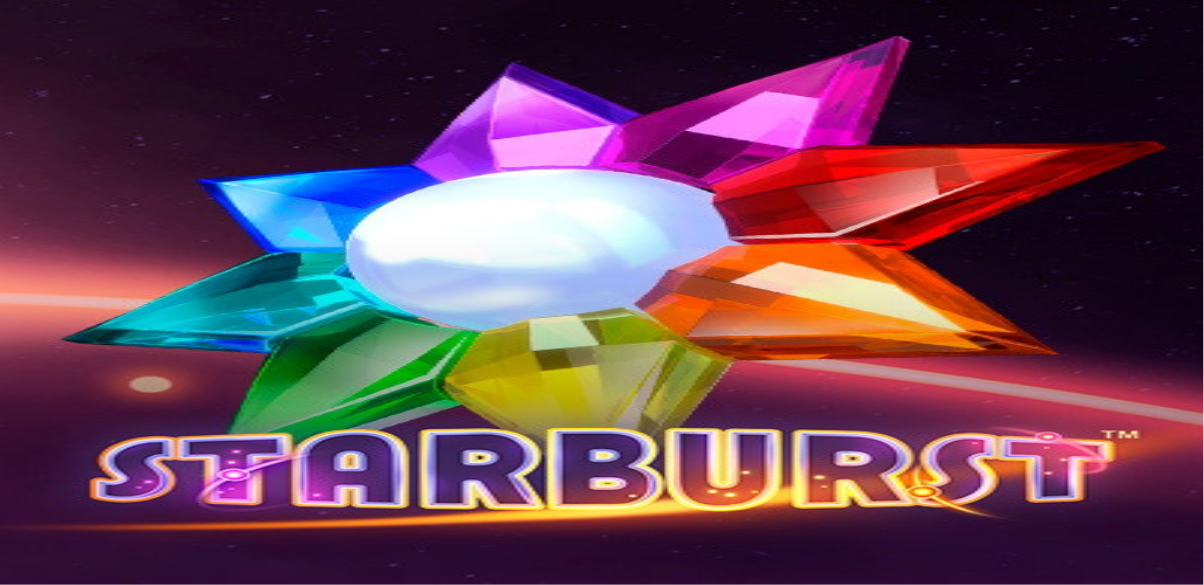 click at bounding box center [48, 598] 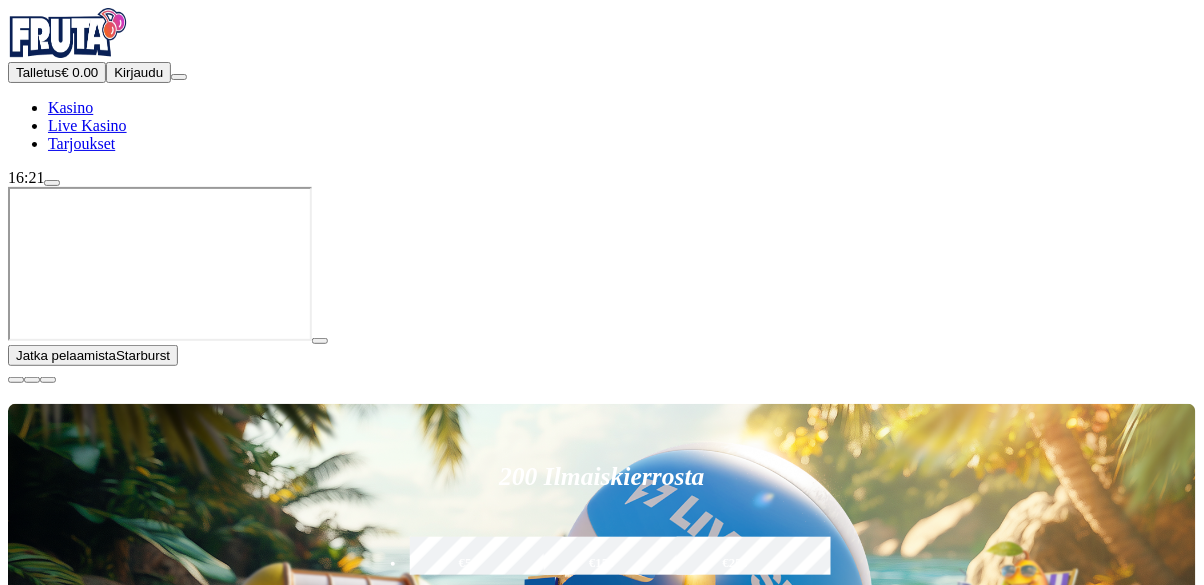 click on "Kirjaudu" at bounding box center [138, 72] 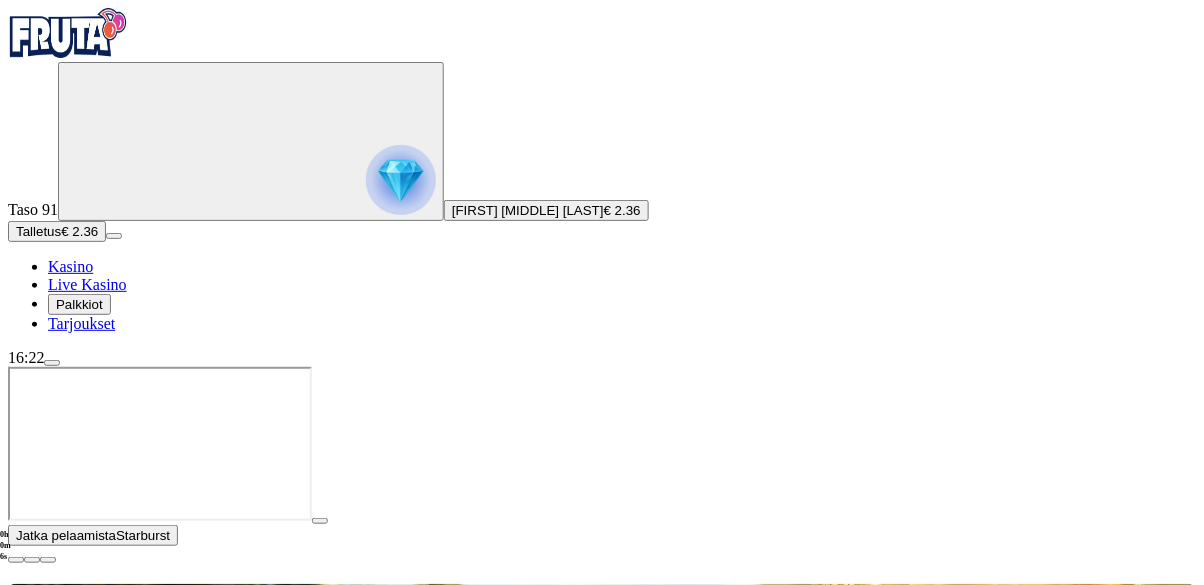 click at bounding box center (52, 363) 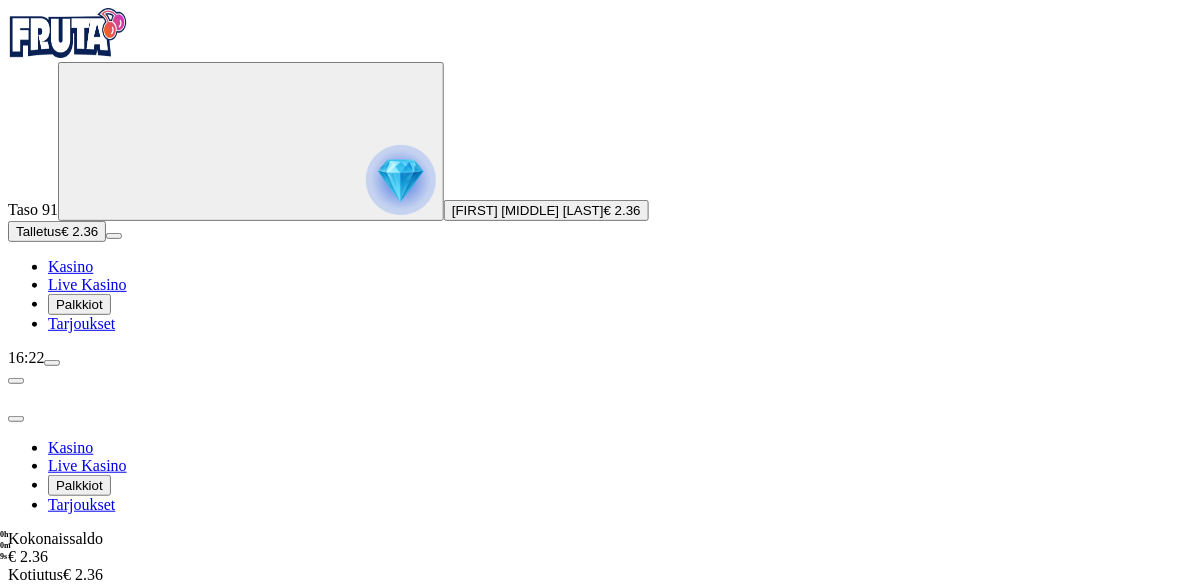 scroll, scrollTop: 126, scrollLeft: 0, axis: vertical 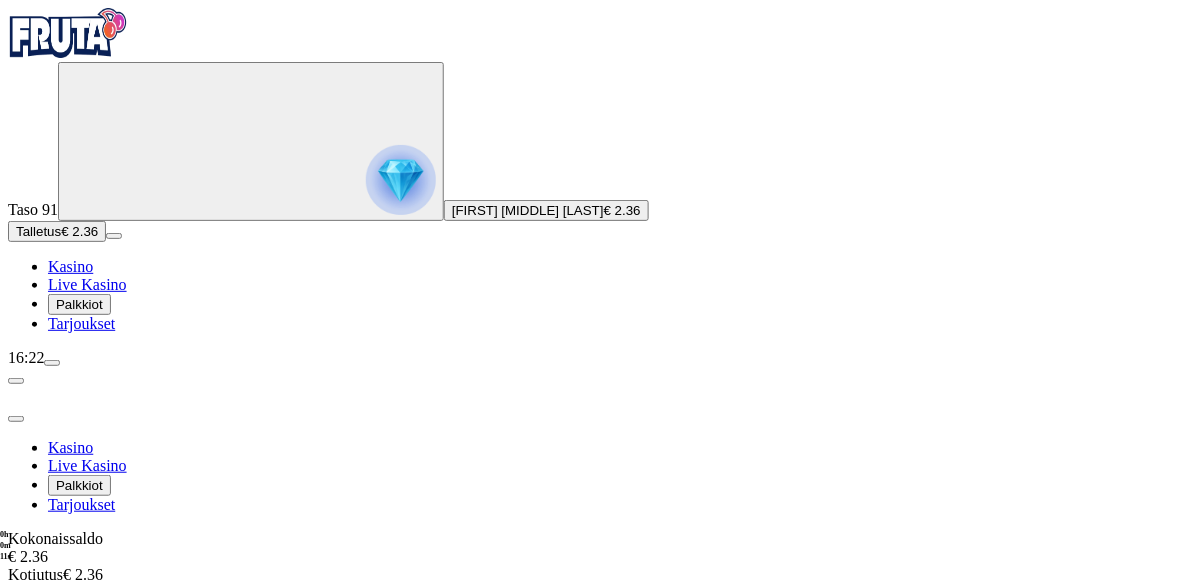 click on "Kirjaudu ulos" at bounding box center (54, 854) 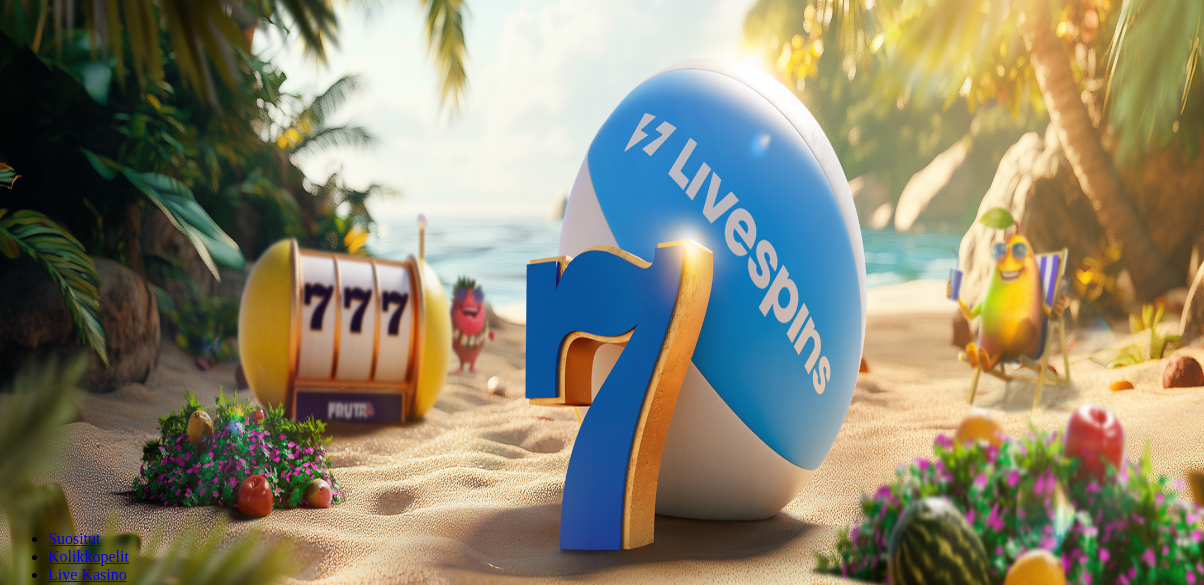 scroll, scrollTop: 0, scrollLeft: 0, axis: both 